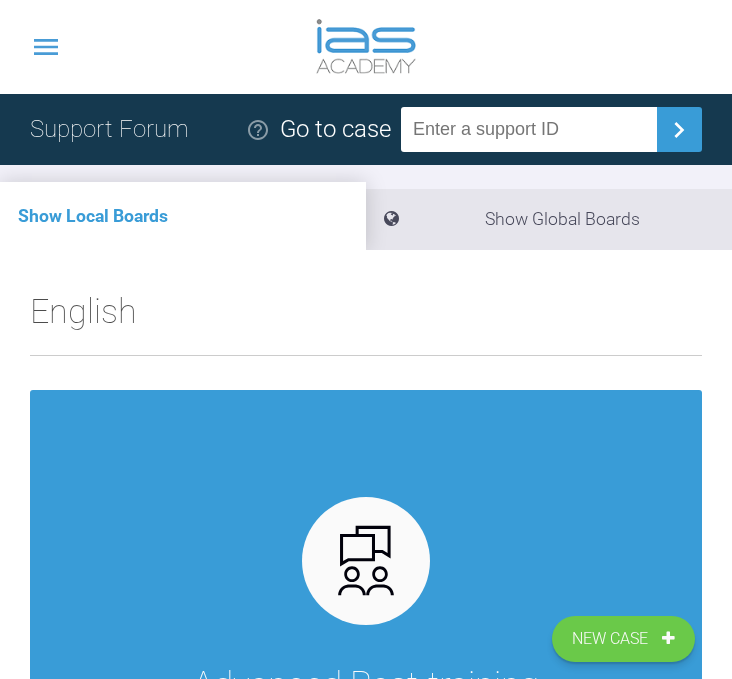 scroll, scrollTop: 23, scrollLeft: 0, axis: vertical 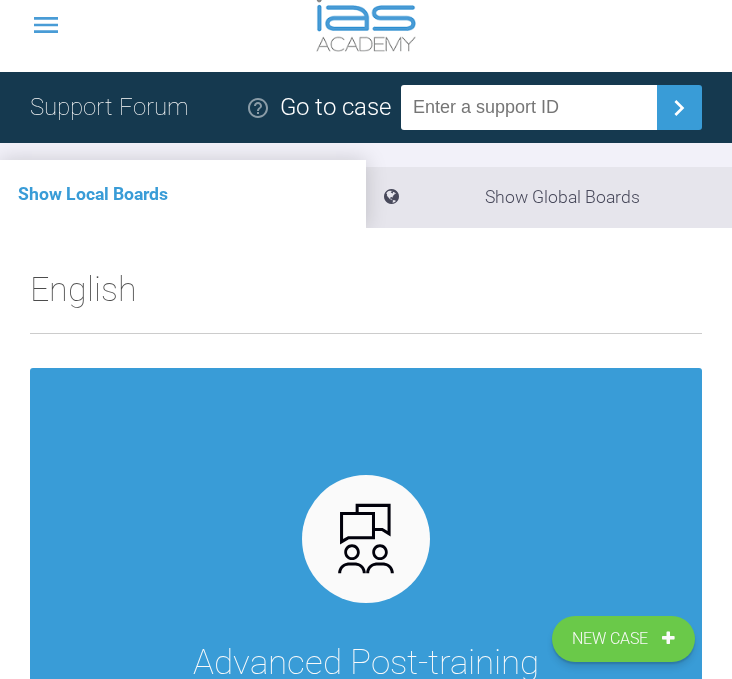 click 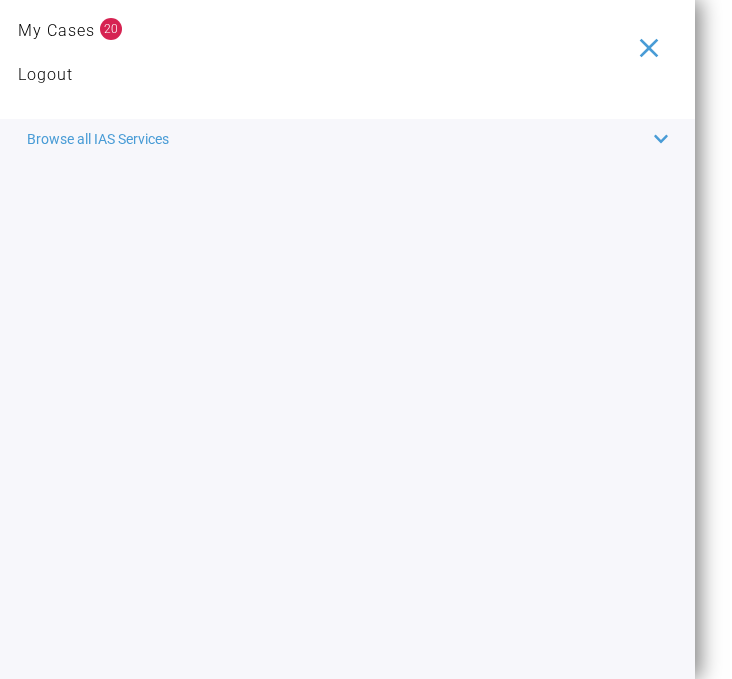 click on "My Cases" at bounding box center (56, 31) 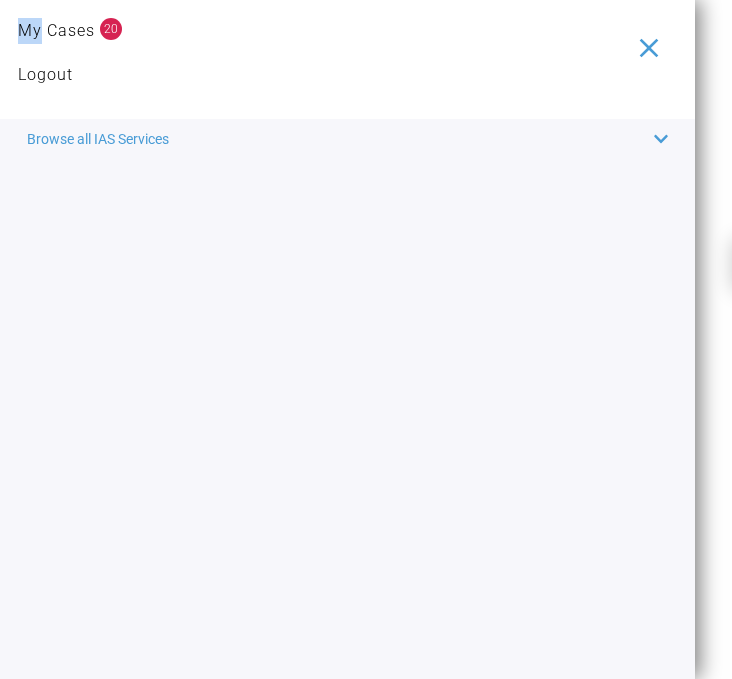 click on "My Cases" at bounding box center (56, 31) 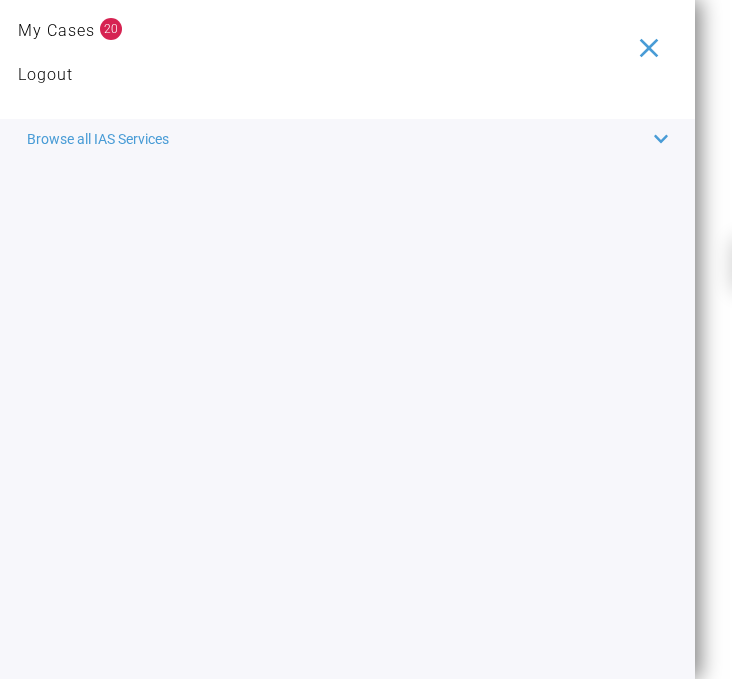 scroll, scrollTop: 0, scrollLeft: 0, axis: both 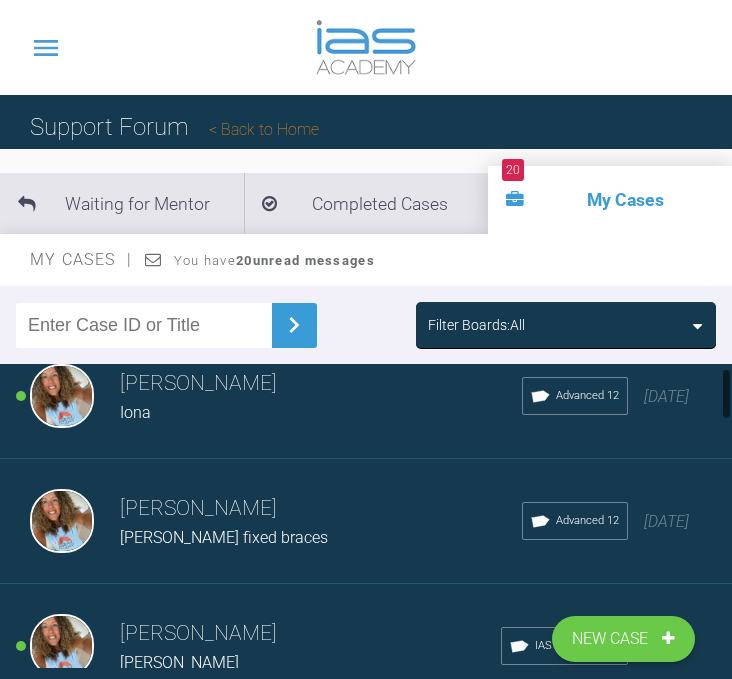click on "Iona" at bounding box center (135, 412) 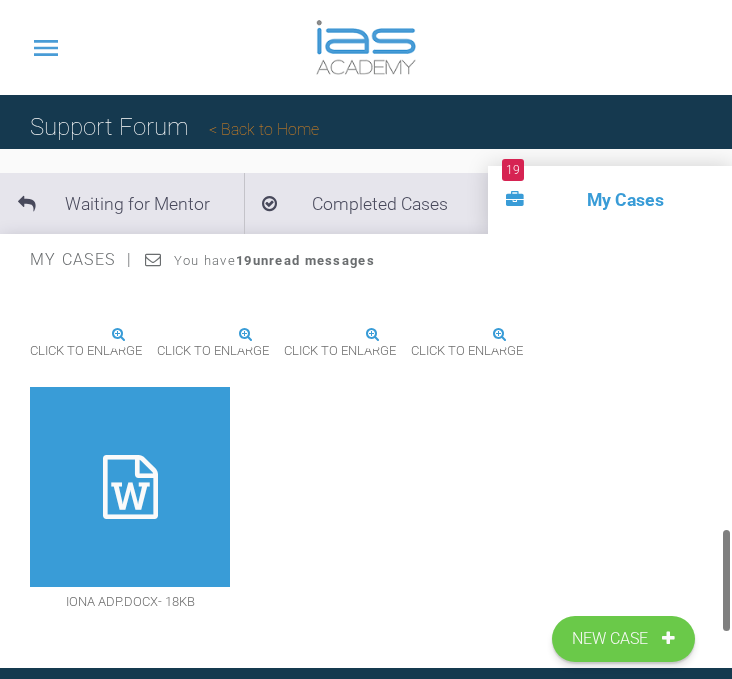 scroll, scrollTop: 1017, scrollLeft: 0, axis: vertical 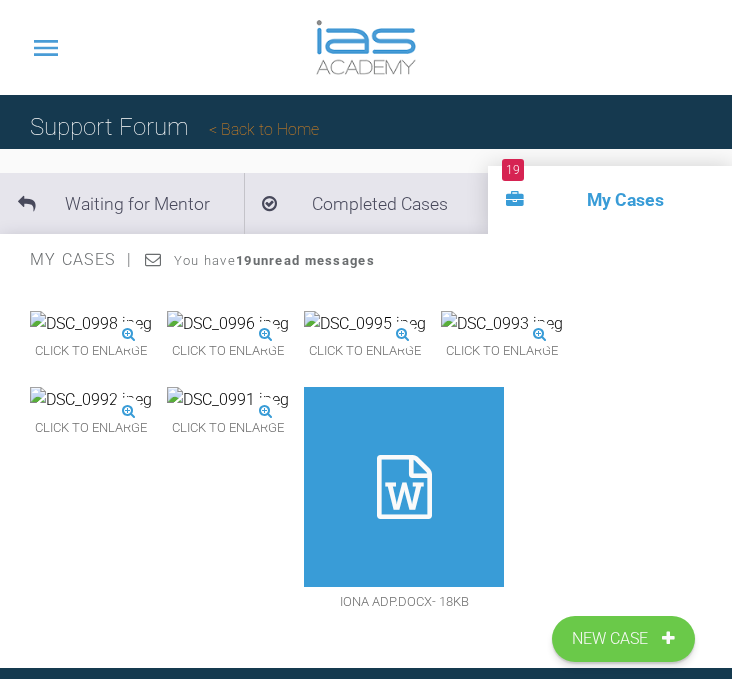 click at bounding box center (46, 47) 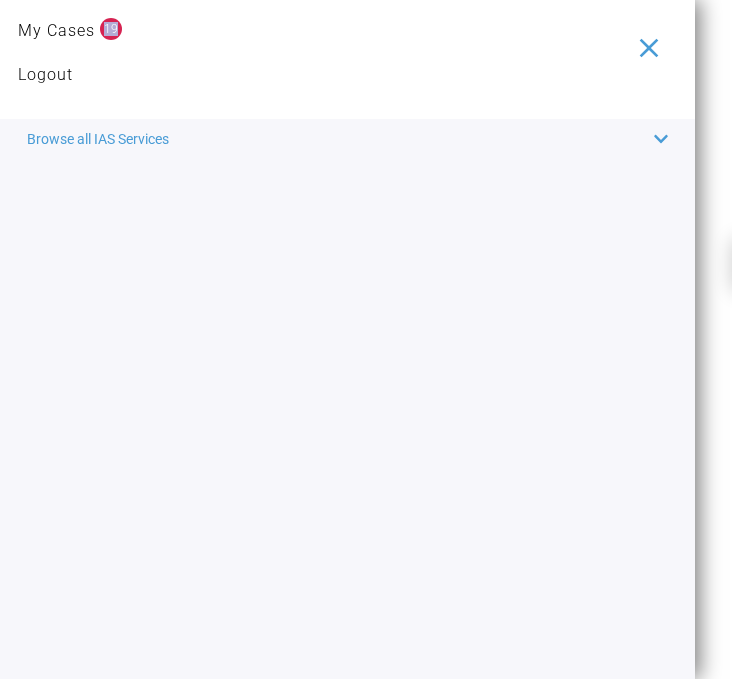 click on "Browse all IAS Services" at bounding box center (98, 139) 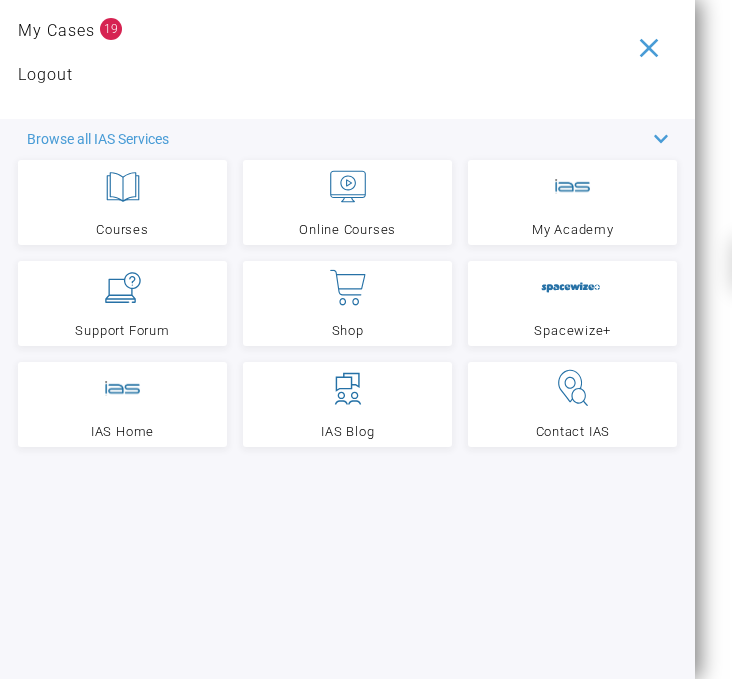 click on "My Cases" at bounding box center [56, 31] 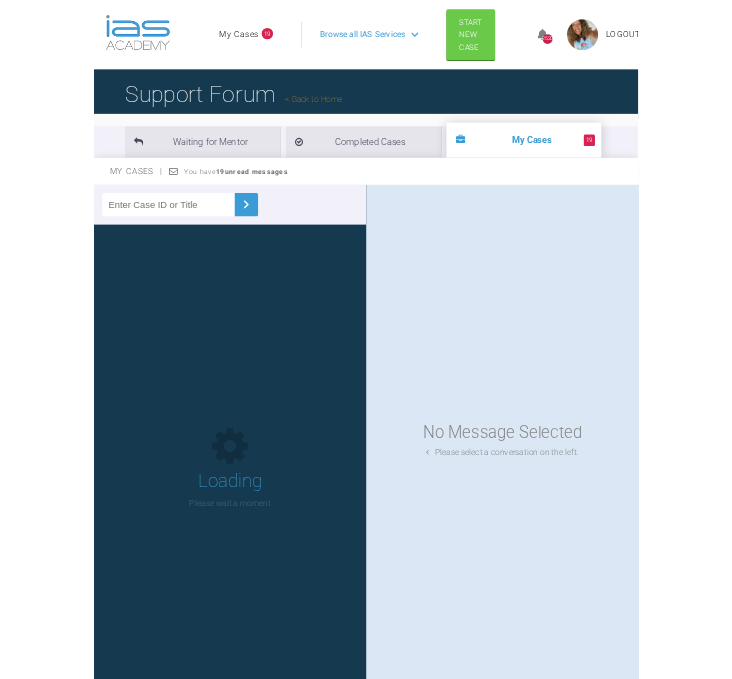scroll, scrollTop: 0, scrollLeft: 0, axis: both 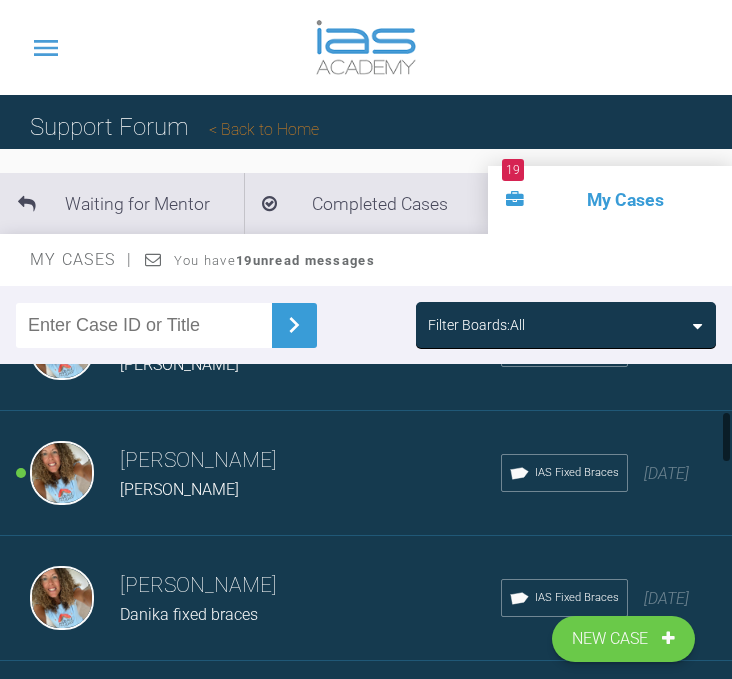 click on "Rebecca Lynne Williams Danika  IAS Fixed Braces 17 days ago" at bounding box center [366, 473] 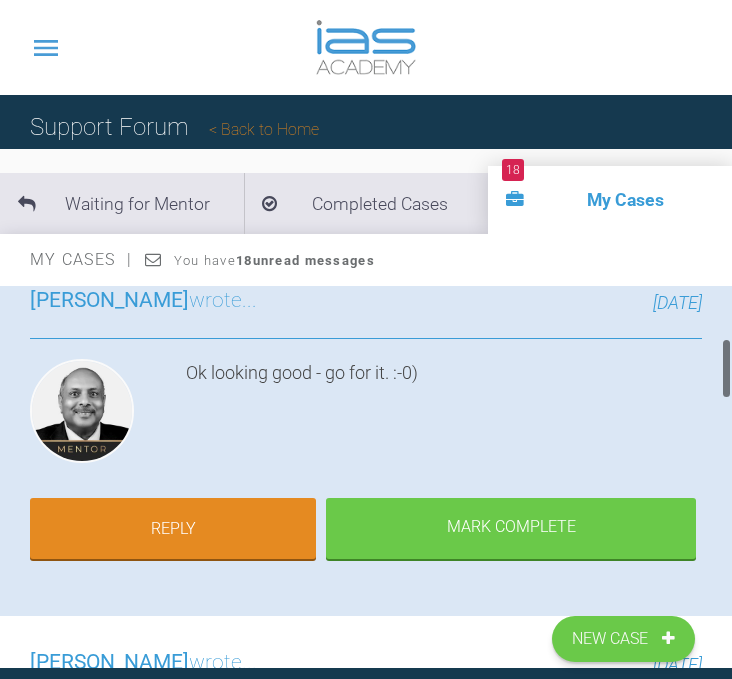 scroll, scrollTop: 419, scrollLeft: 0, axis: vertical 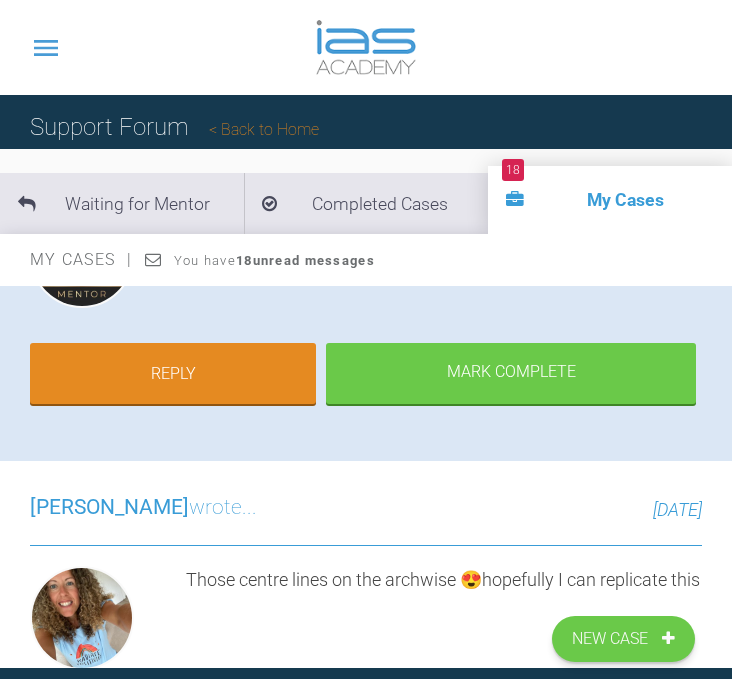 click on "Reply" at bounding box center [173, 374] 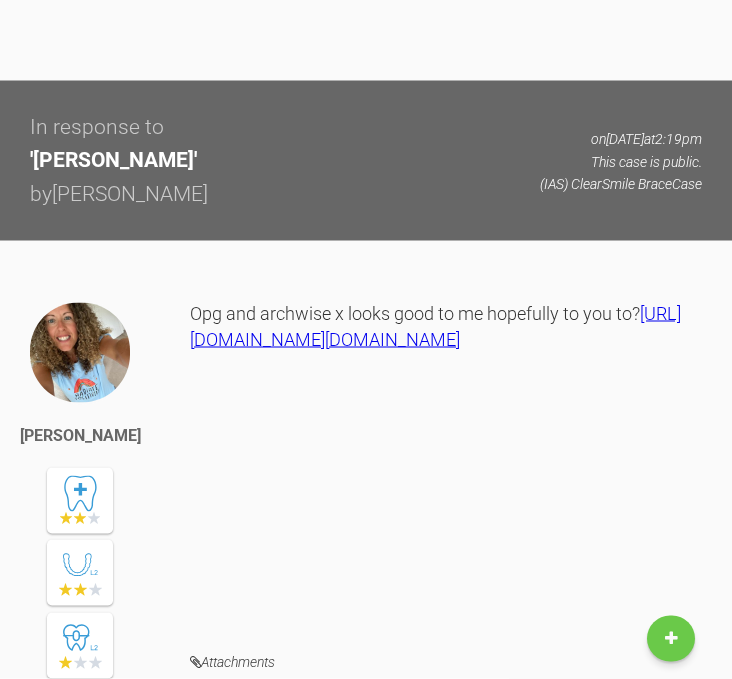 scroll, scrollTop: 9513, scrollLeft: 0, axis: vertical 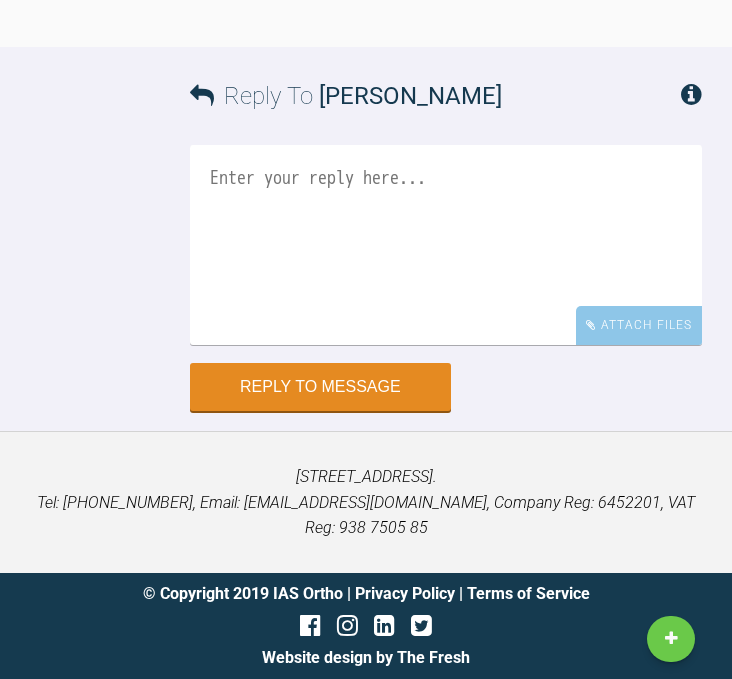 click on "Attach Files" at bounding box center (639, 325) 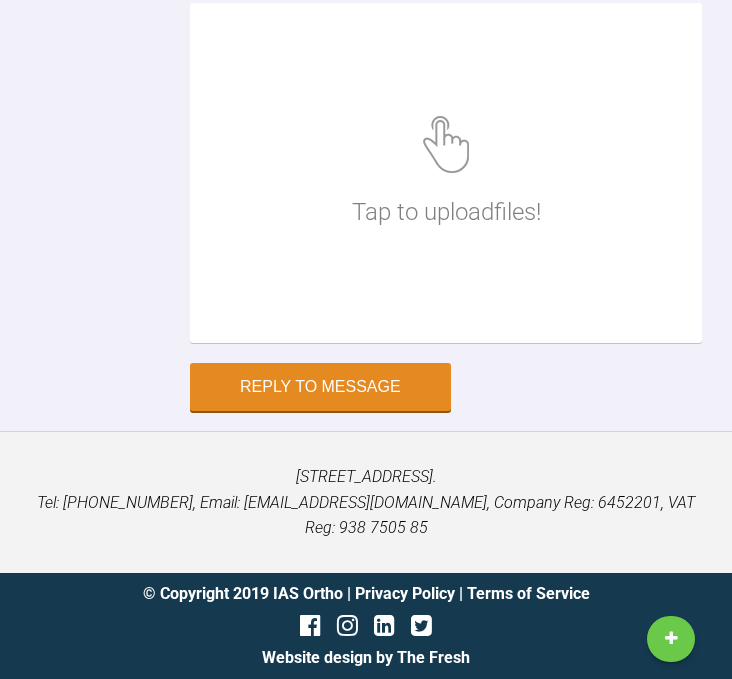 click at bounding box center [446, 144] 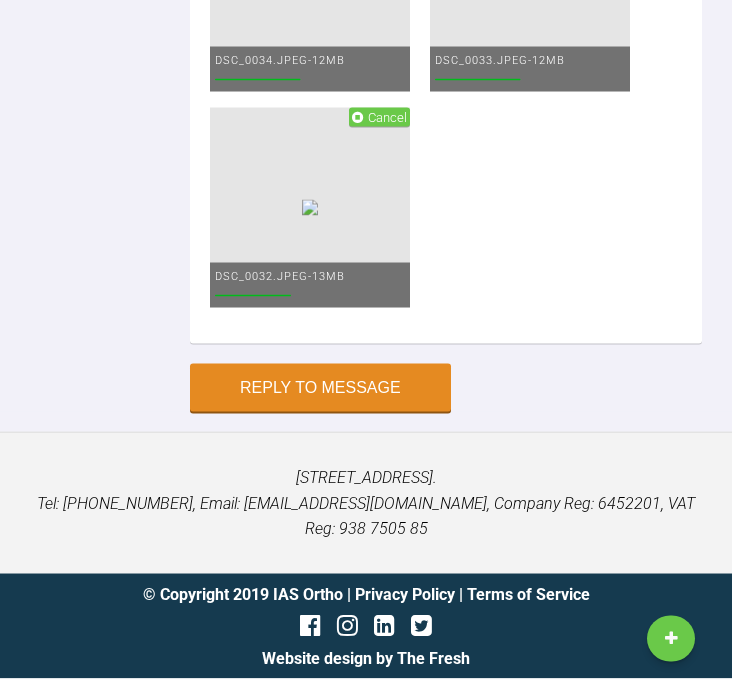 scroll, scrollTop: 9644, scrollLeft: 0, axis: vertical 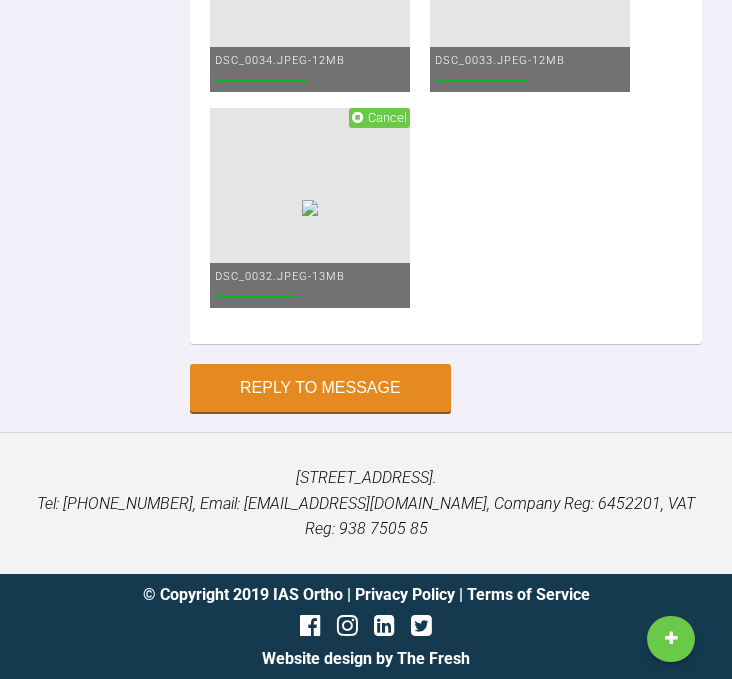 click at bounding box center (446, -852) 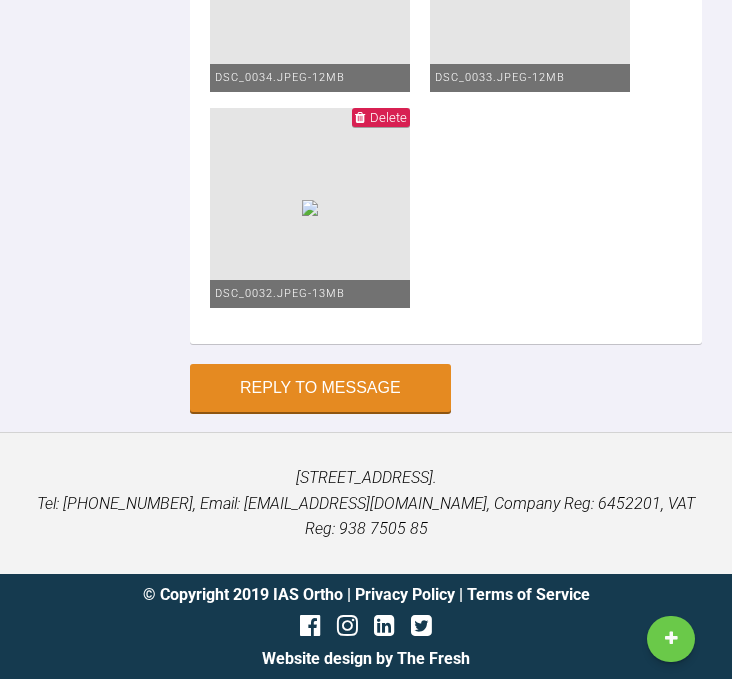 scroll, scrollTop: 9579, scrollLeft: 0, axis: vertical 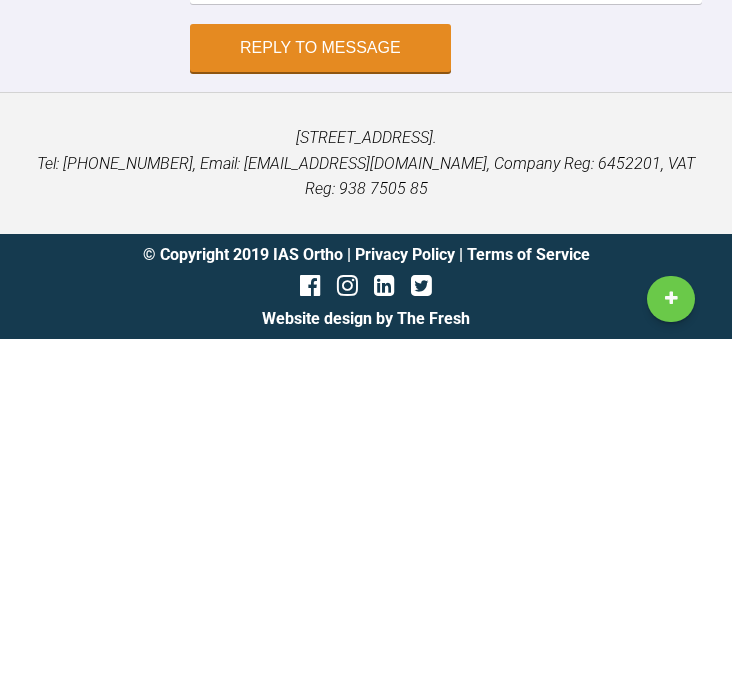 type on "Hello Pinks I do hope you are well I saw lovely Danika and bonded up uppers only as classs II div II case and will wait for  the arch too round out and let it run to 2020 before bond up lowers
Plan
Rv 6 weeks" 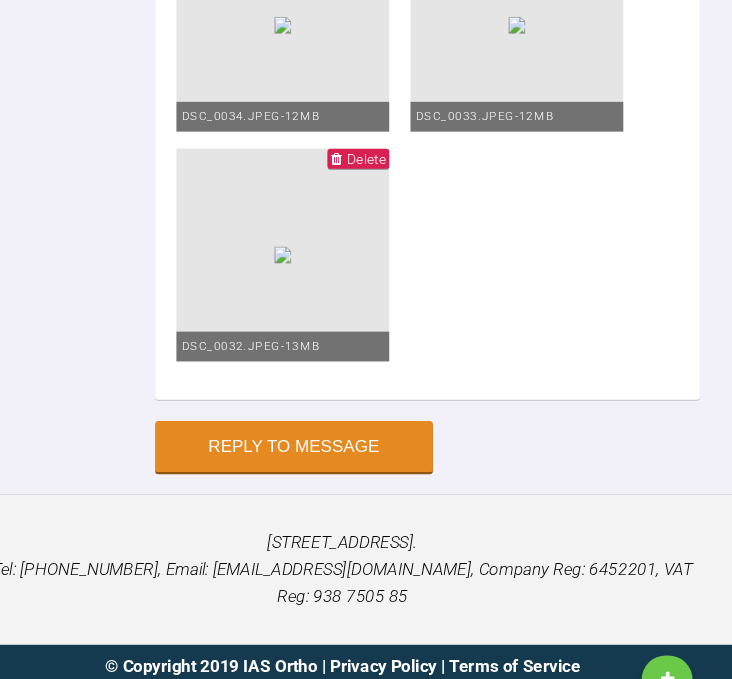 scroll, scrollTop: 9299, scrollLeft: 0, axis: vertical 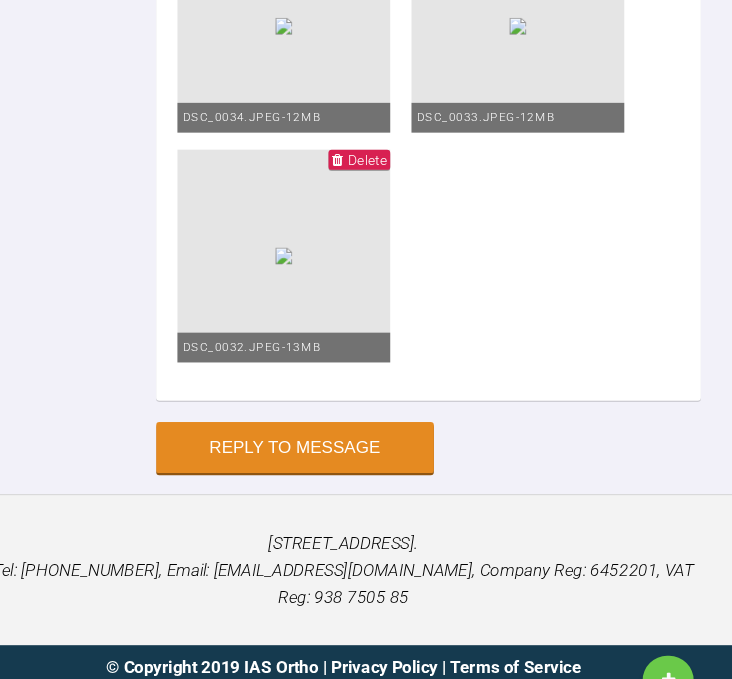 click on "Hello Pinks I do hope you are well I saw lovely Danika and bonded up uppers only as classs II div II case and will wait for  the arch too round out and let it run to 2020 before bond up lowers
Plan
Rv 6 weeks" at bounding box center (446, -820) 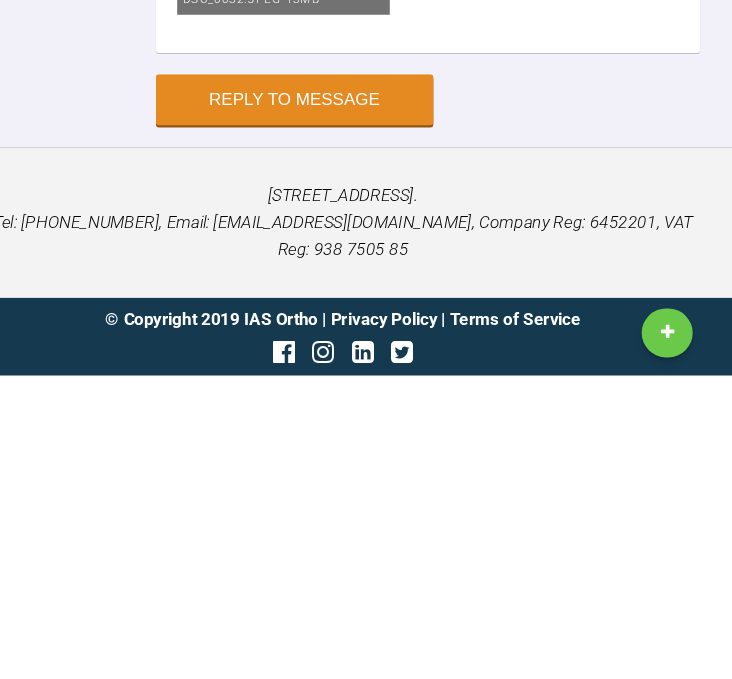 scroll, scrollTop: 35, scrollLeft: 0, axis: vertical 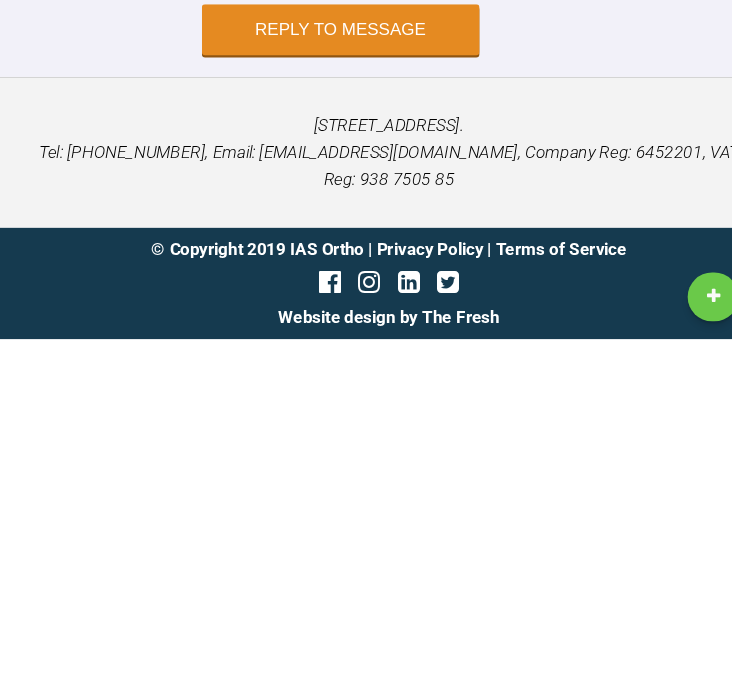 type on "Hello Pinks I do hope you are well I saw lovely Danika and bonded up uppers only as classs II div II case and will wait for  the arch too round out and let it run to 2020 before bond up lowers
Plan
Rv 6 weeks 016 if its ready and tie in tight
Those pink modules were fab as super tight so didn’t need quick ties today" 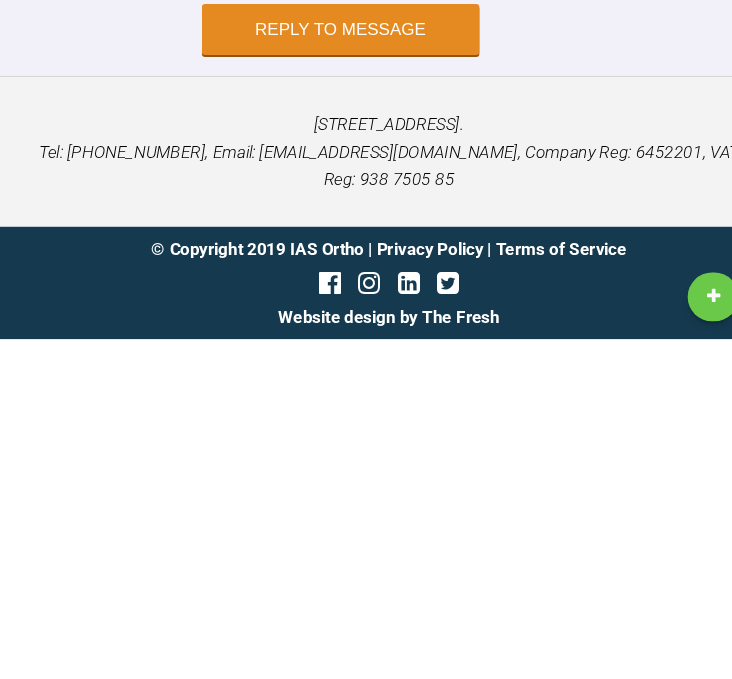 type 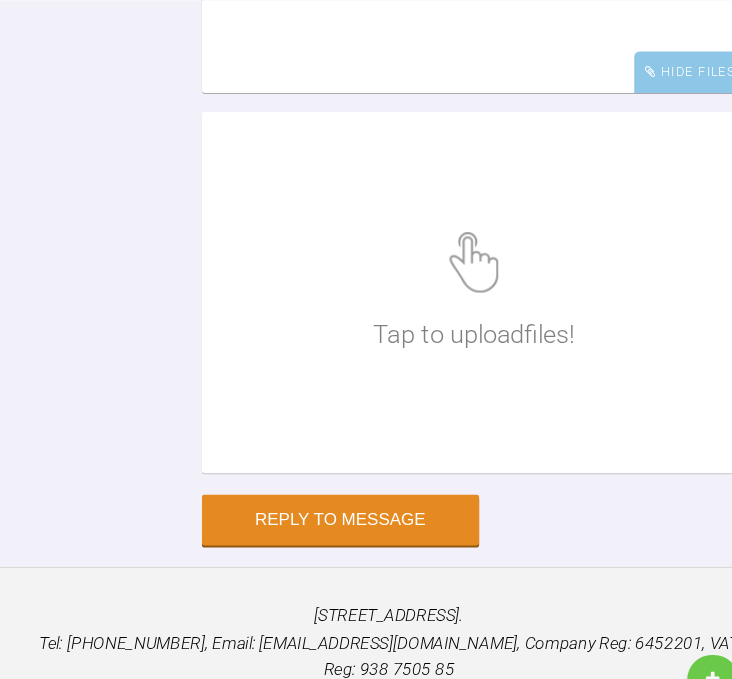 scroll, scrollTop: 9476, scrollLeft: 0, axis: vertical 